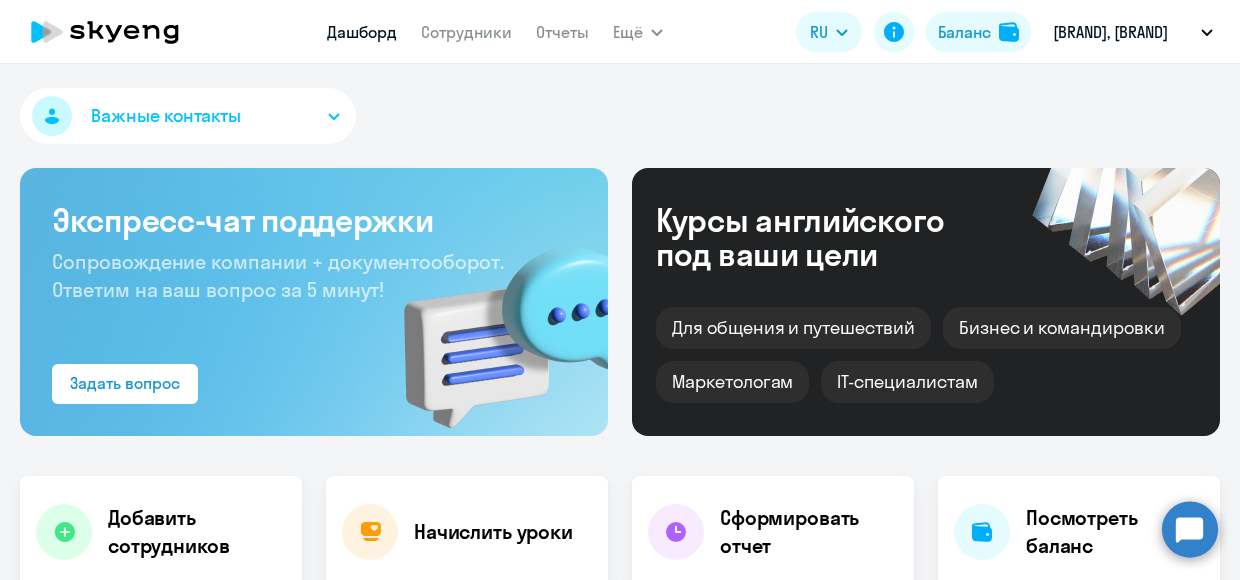 select on "30" 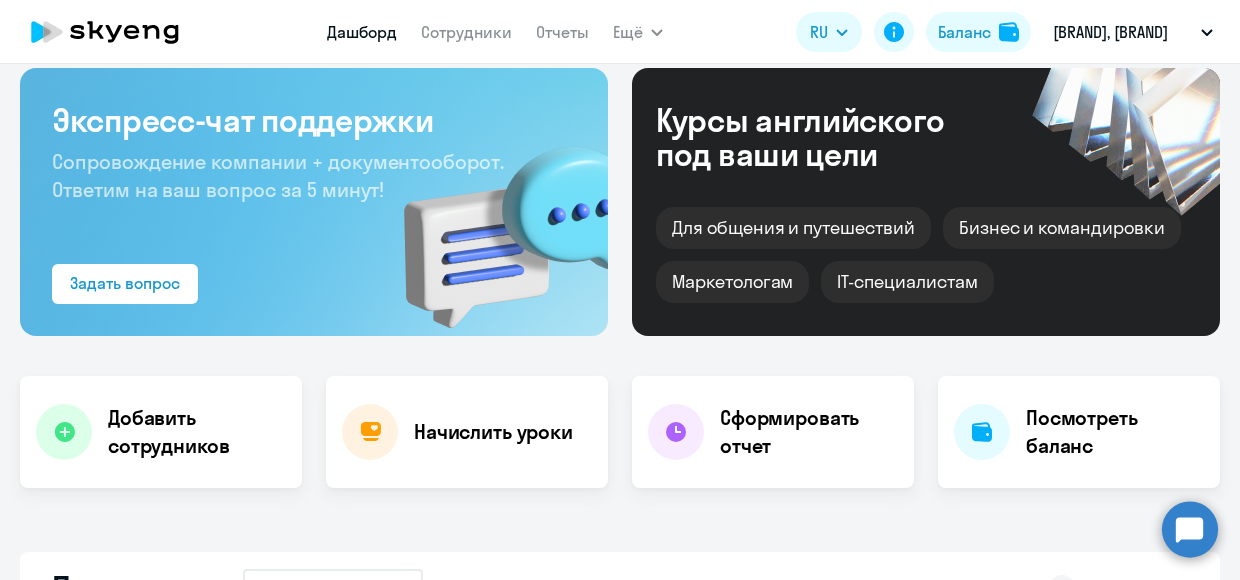 scroll, scrollTop: 0, scrollLeft: 0, axis: both 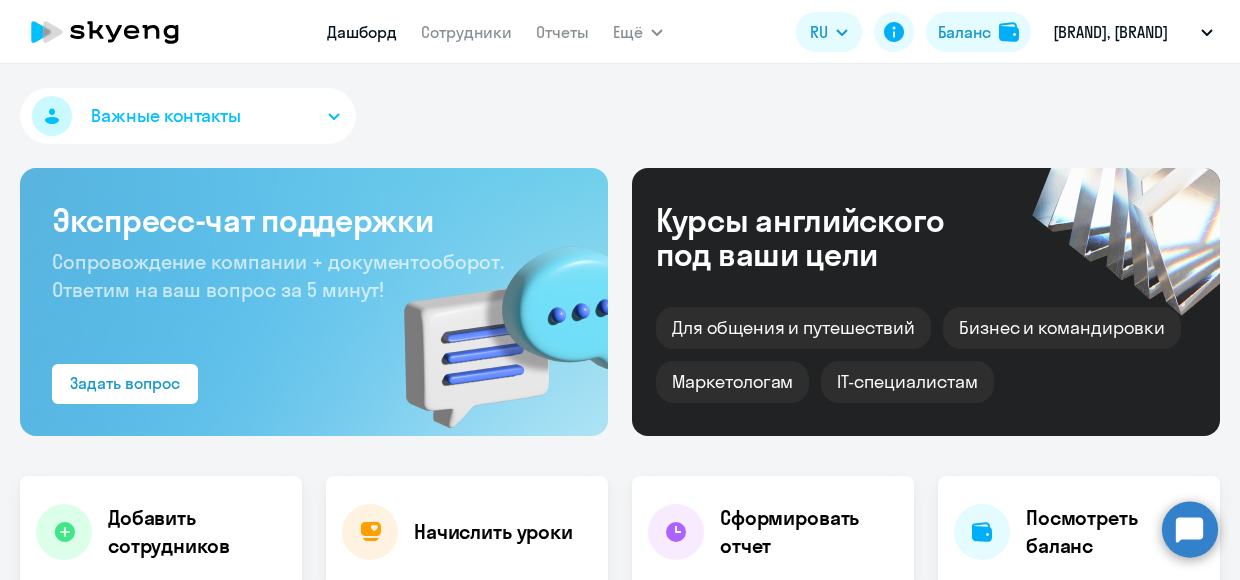 click on "Важные контакты" at bounding box center [188, 116] 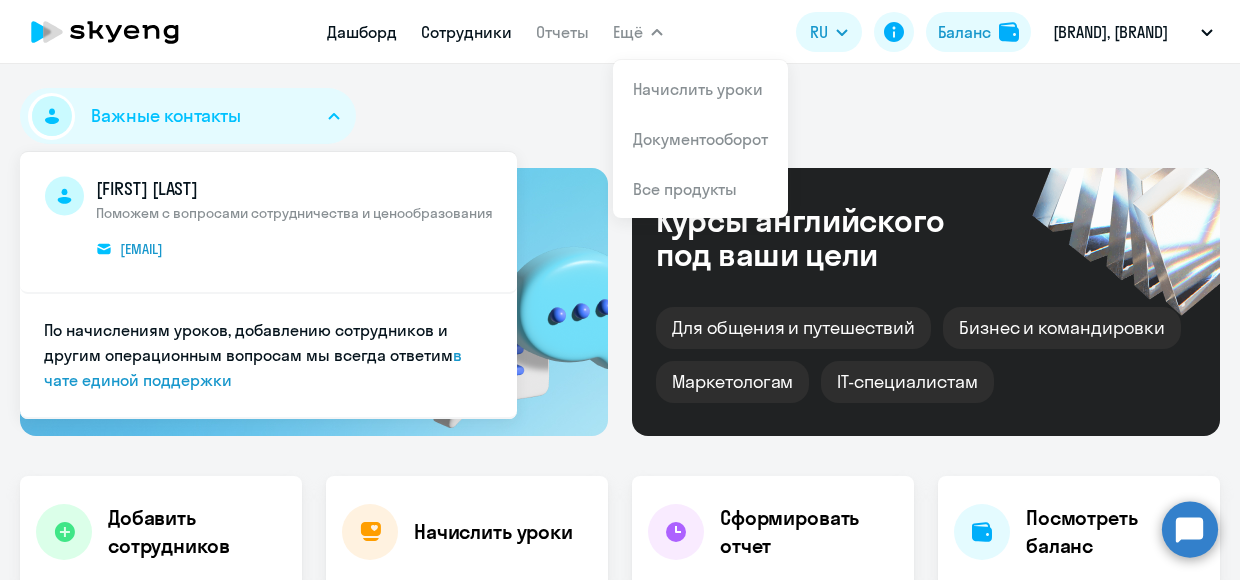 click on "Сотрудники" at bounding box center (466, 32) 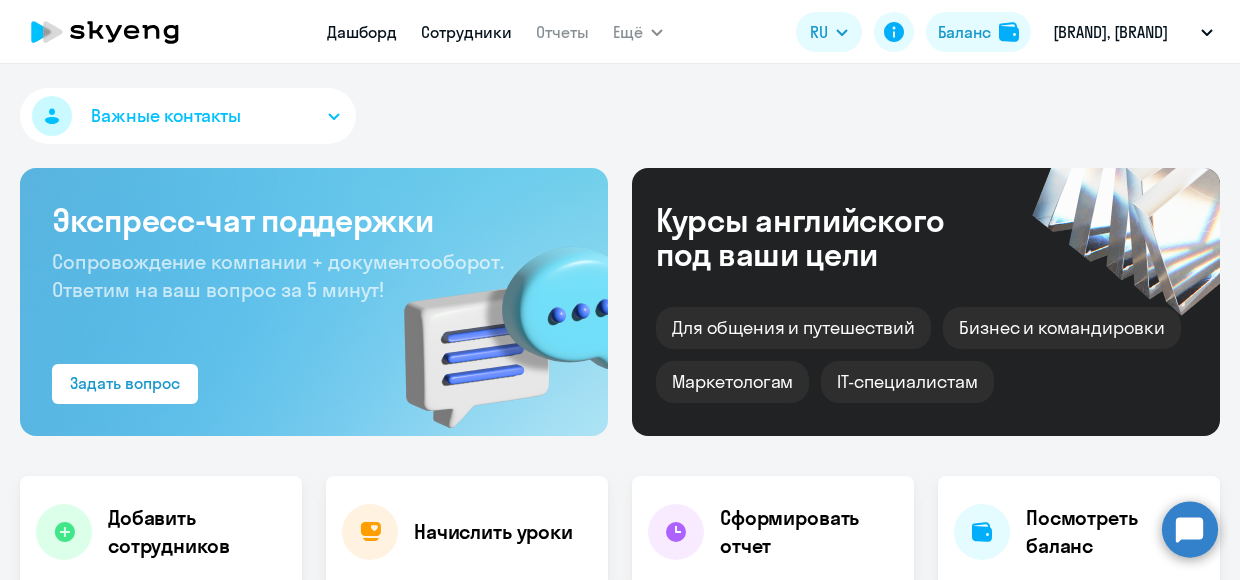 select on "30" 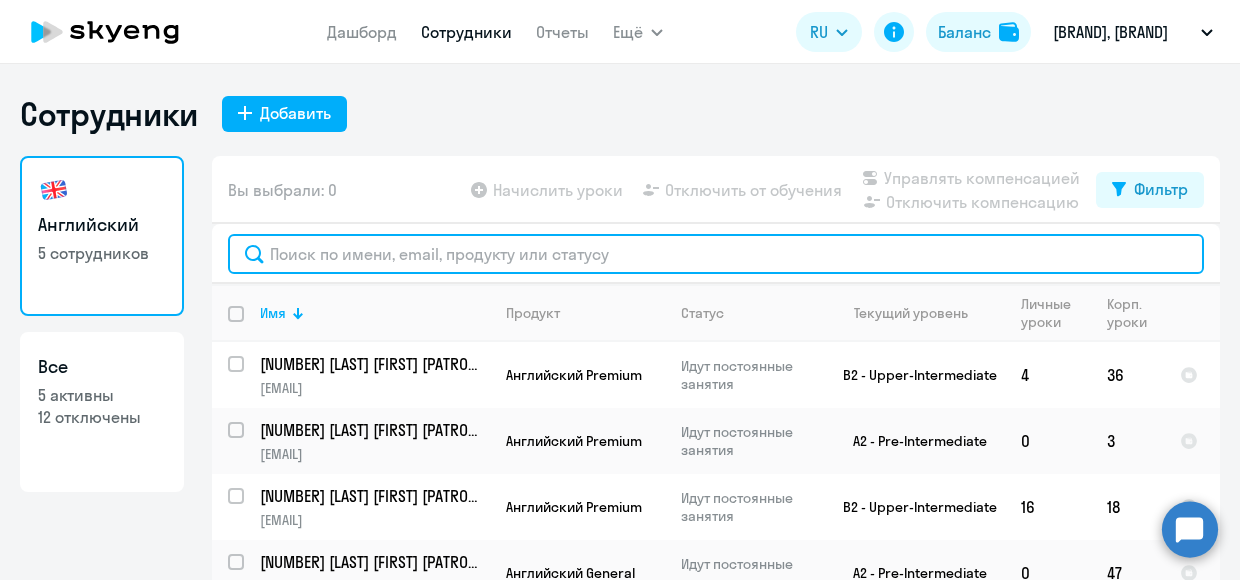 click 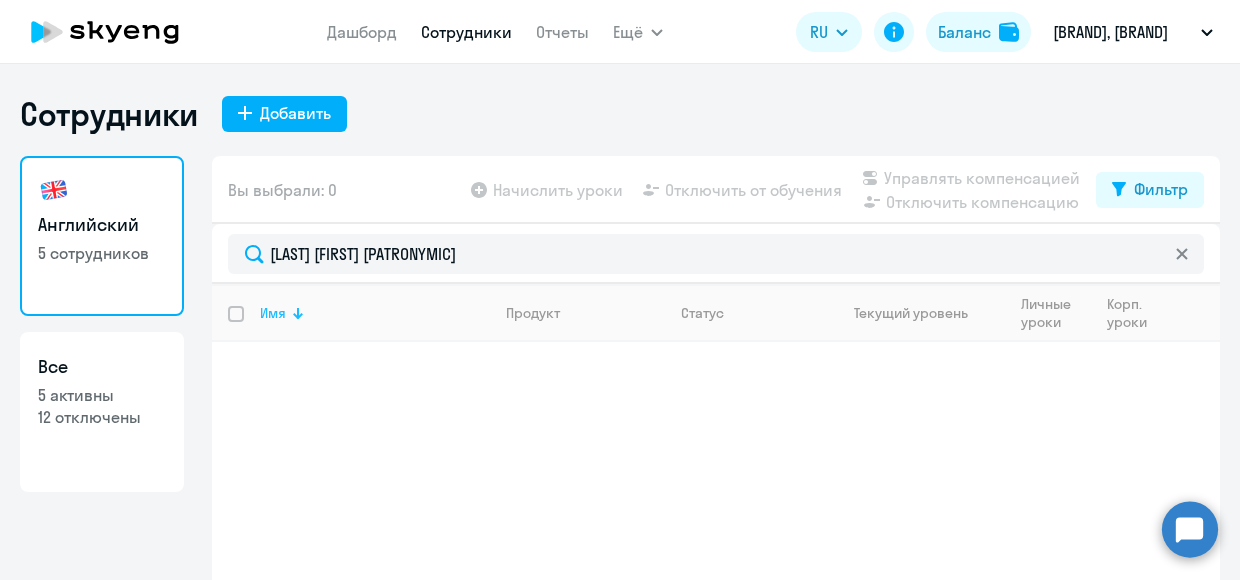click 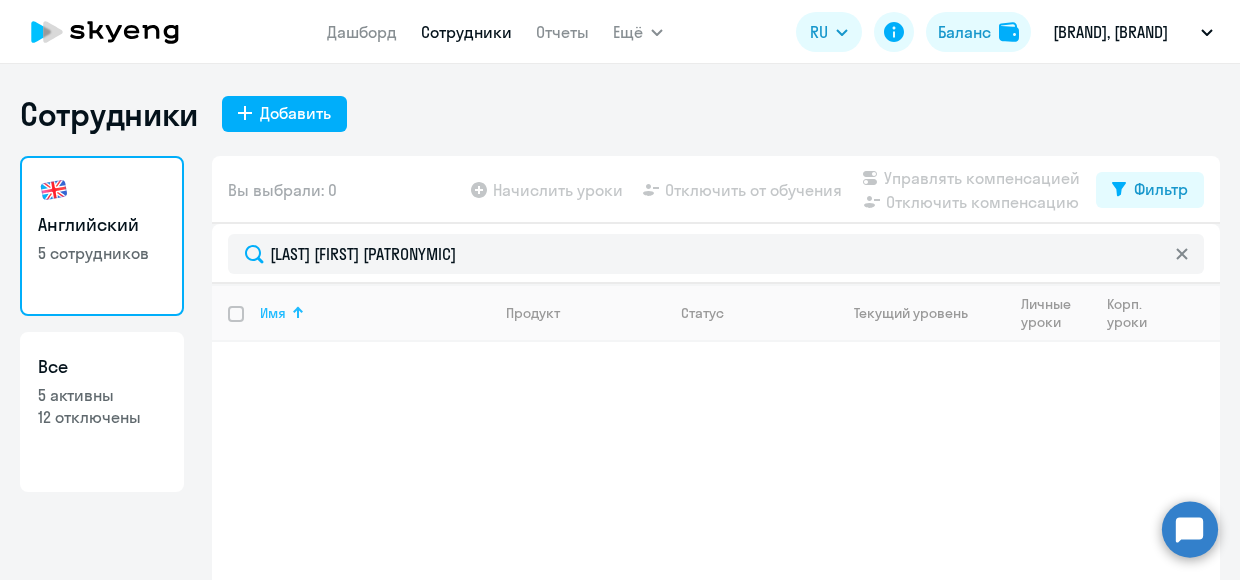 click 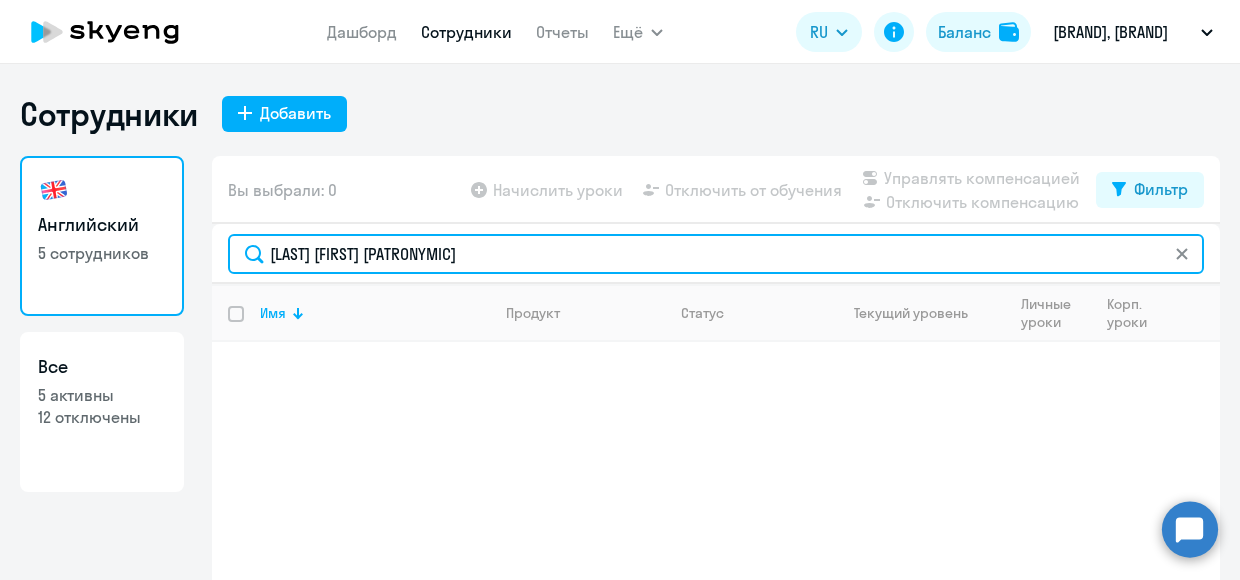 click on "[LAST] [FIRST] [PATRONYMIC]" 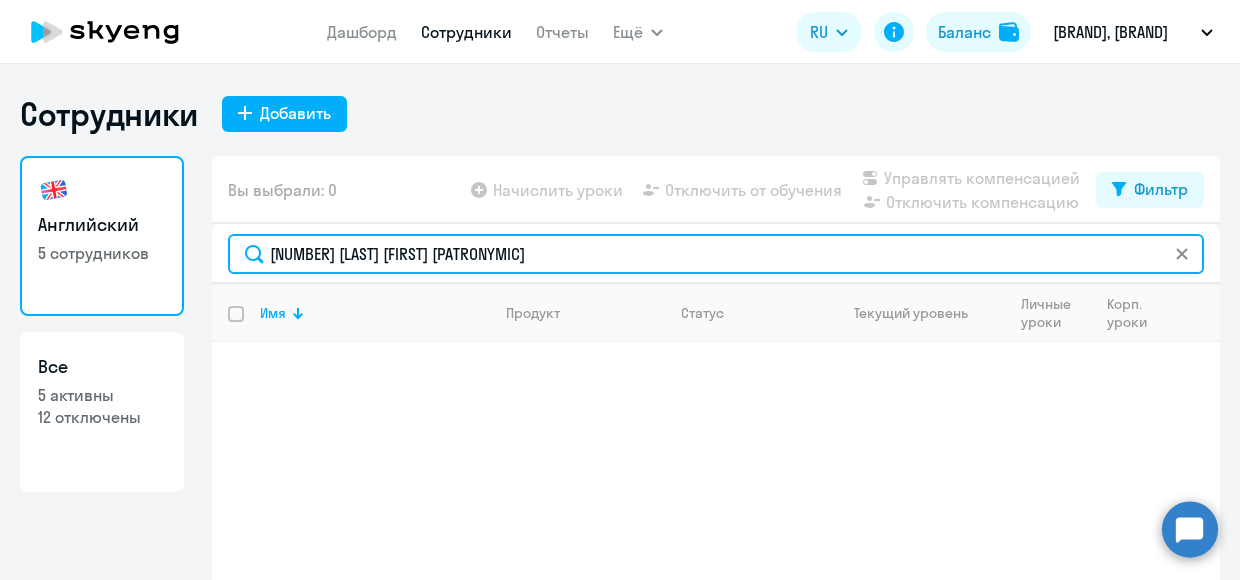 drag, startPoint x: 528, startPoint y: 257, endPoint x: 304, endPoint y: 256, distance: 224.00223 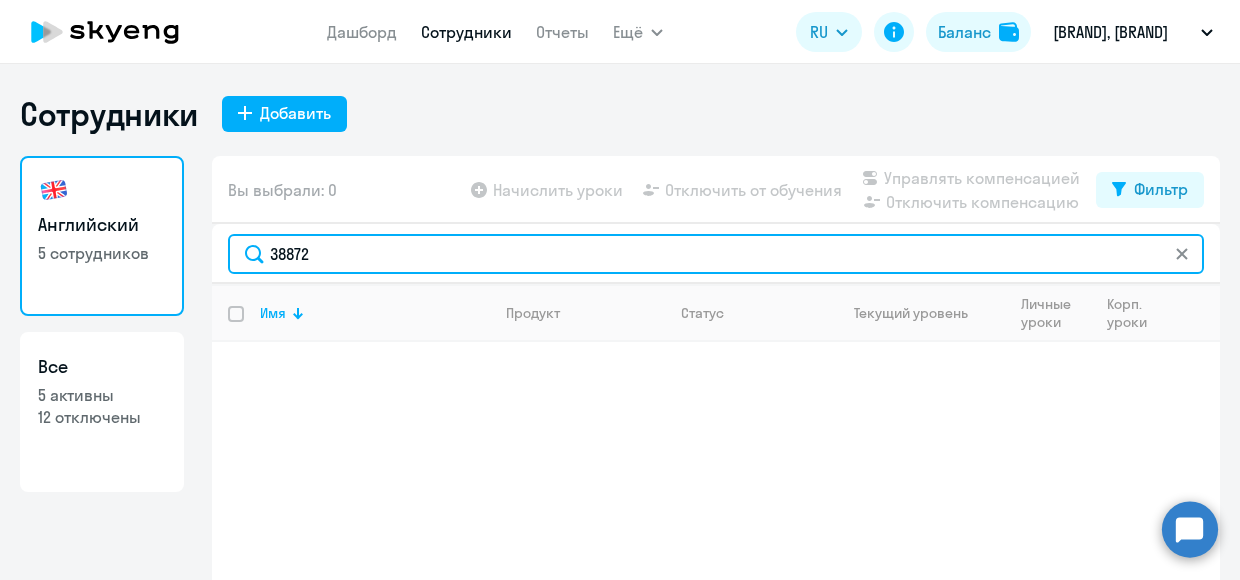 click on "38872" 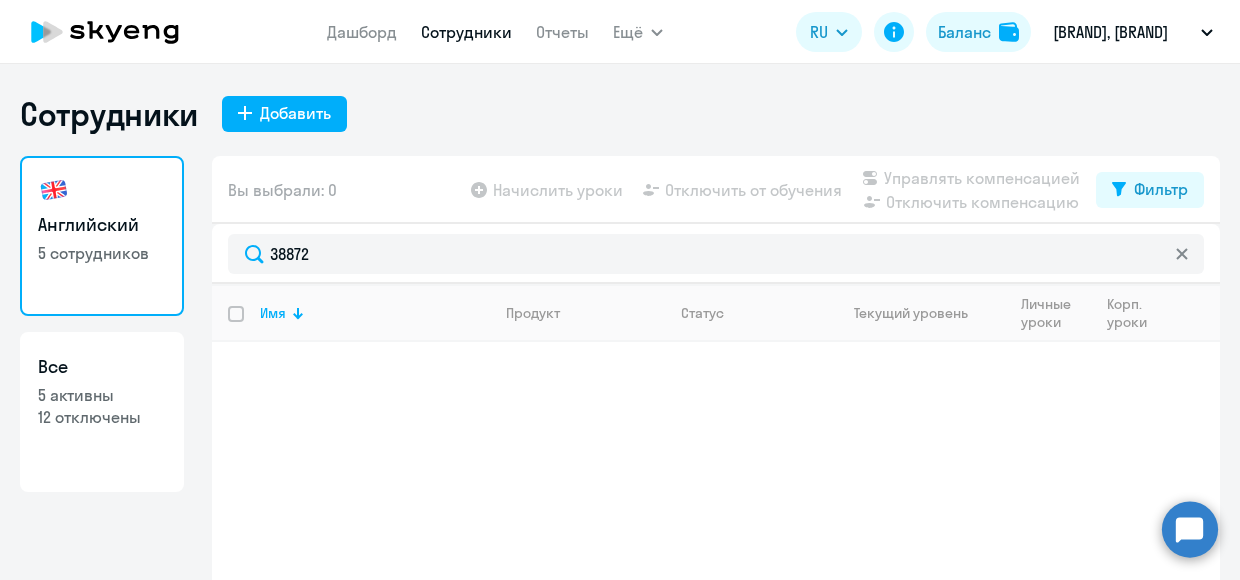 click on "Сотрудники" at bounding box center (466, 32) 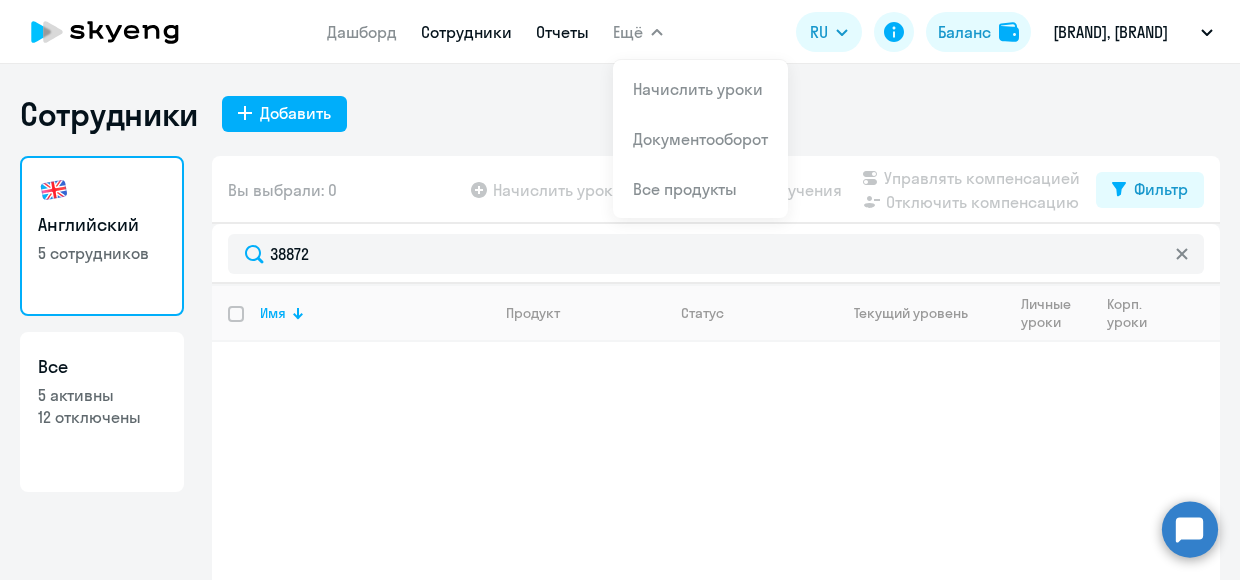 click on "Отчеты" at bounding box center (562, 32) 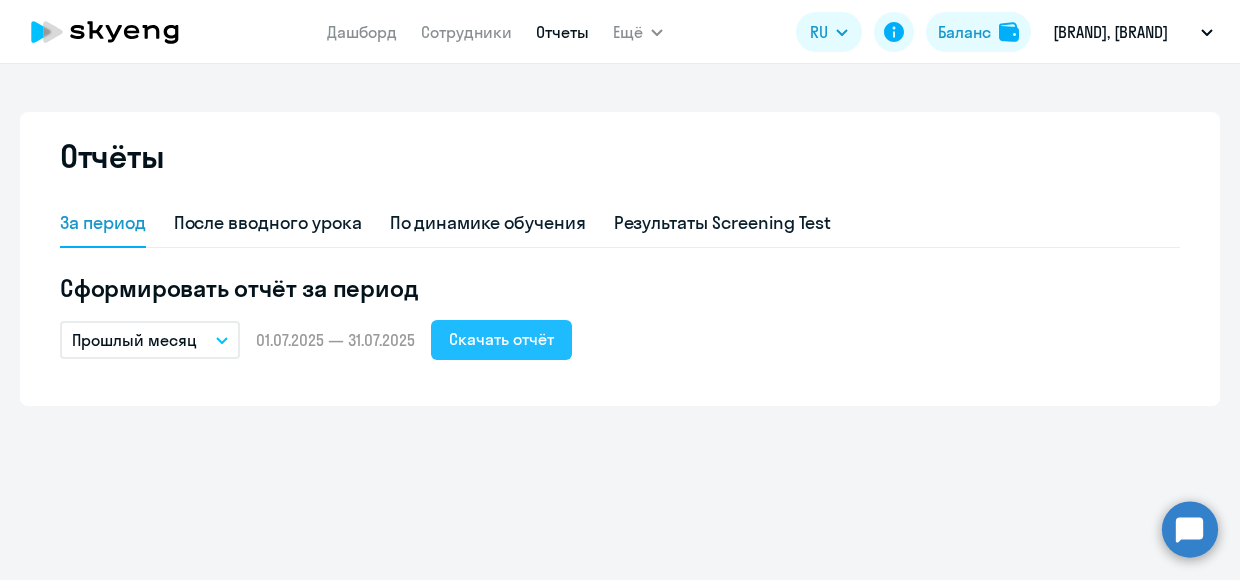 click on "Скачать отчёт" 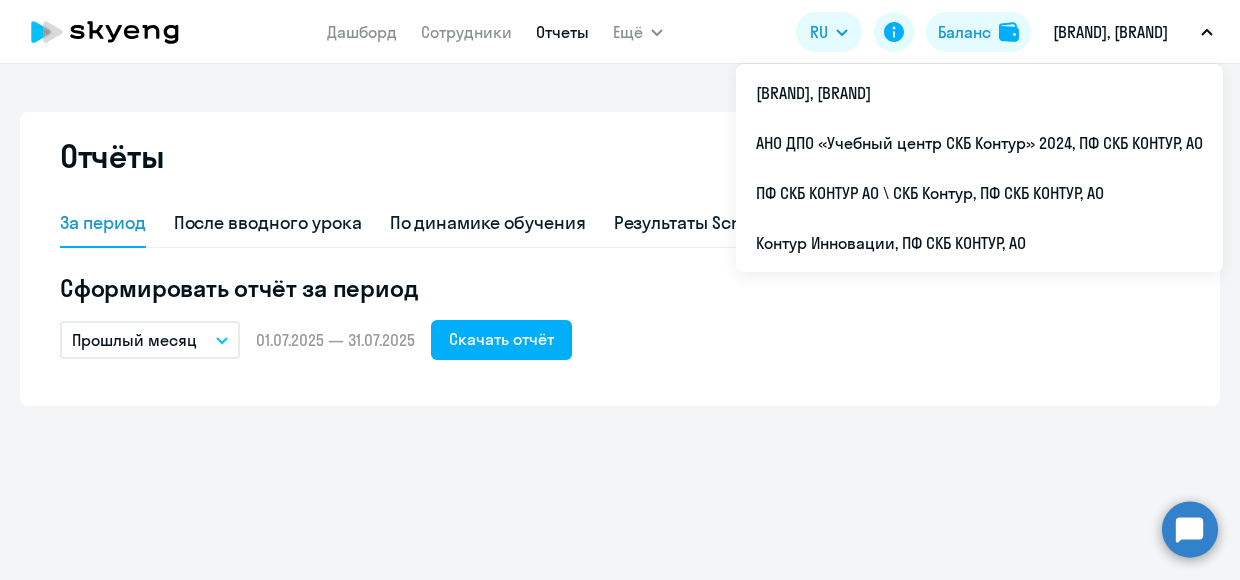 drag, startPoint x: 844, startPoint y: 247, endPoint x: 877, endPoint y: 197, distance: 59.908264 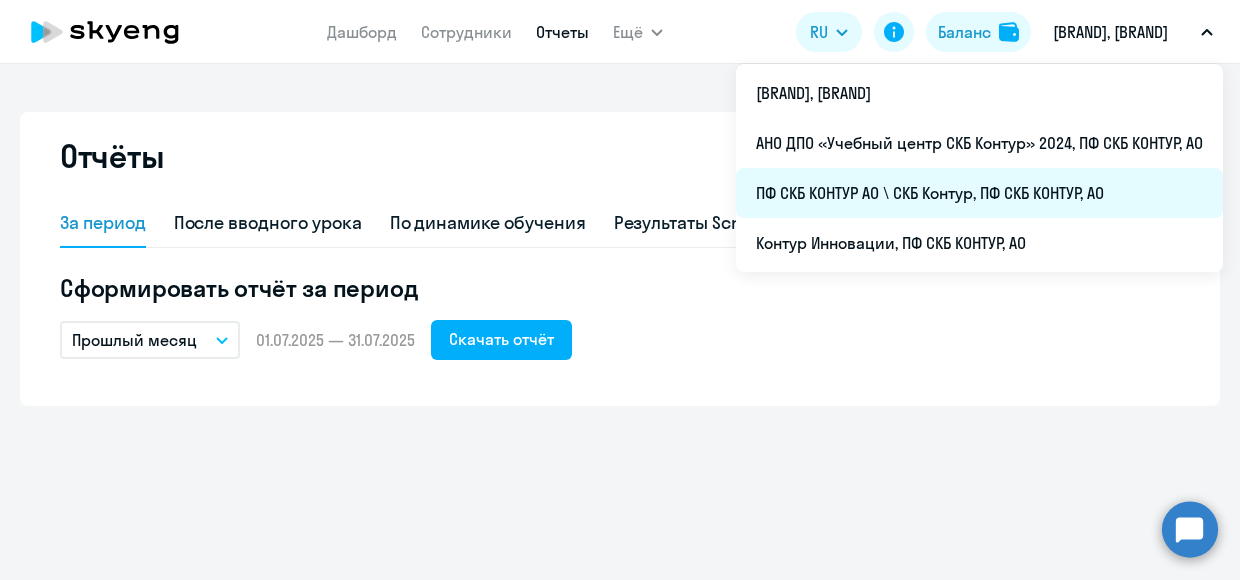 click on "ПФ СКБ КОНТУР АО \ СКБ Контур, ПФ СКБ КОНТУР, АО" at bounding box center (979, 193) 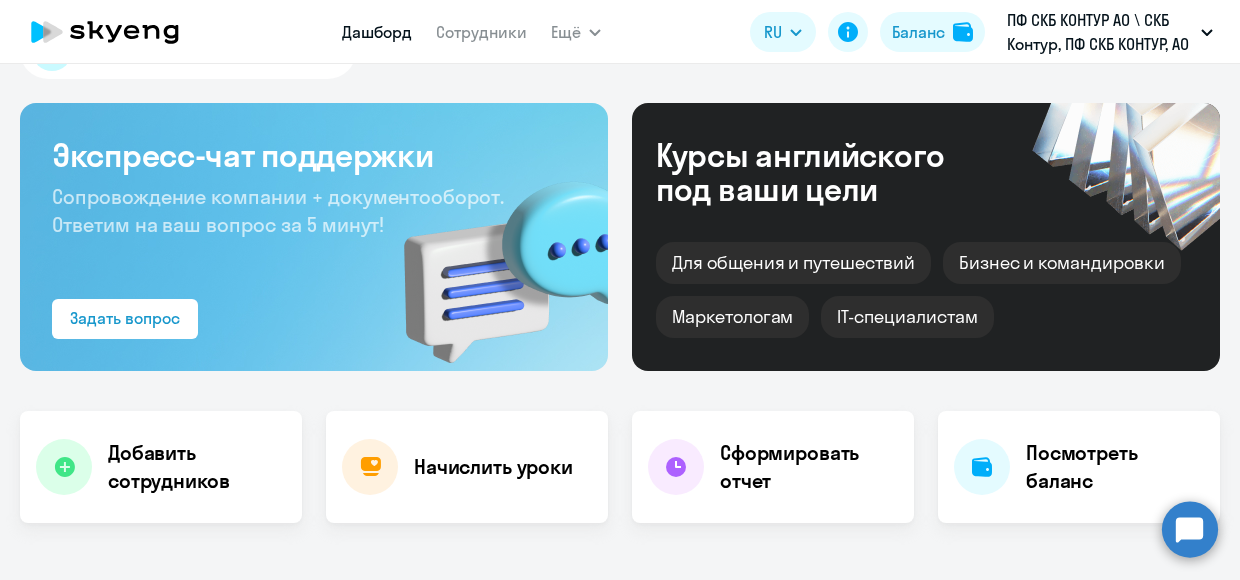 scroll, scrollTop: 0, scrollLeft: 0, axis: both 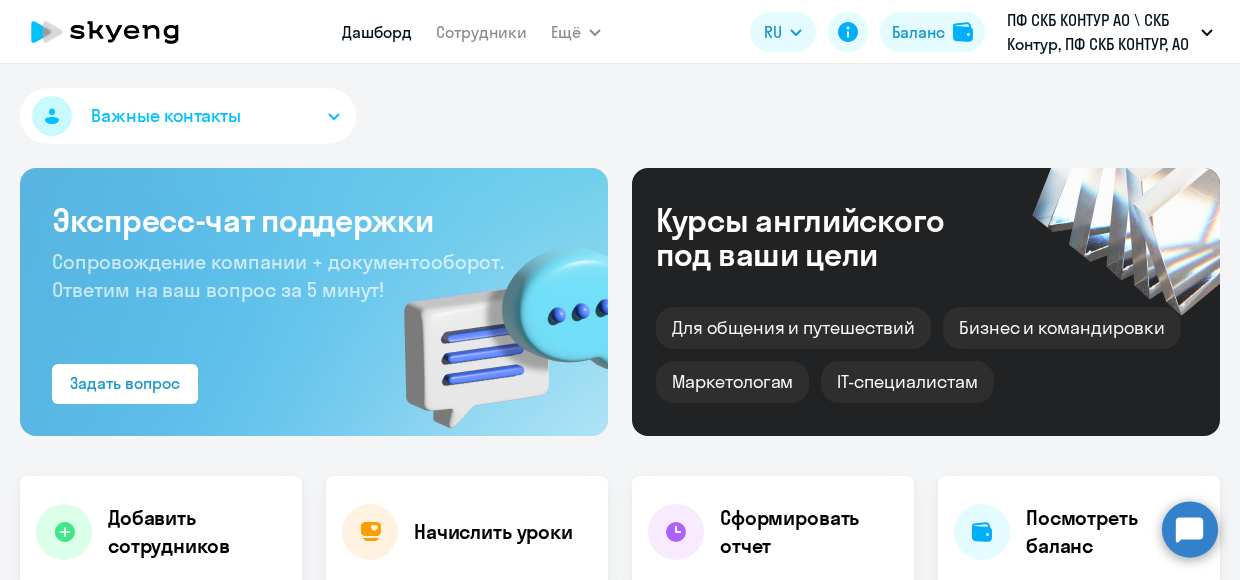 click on "Важные контакты" at bounding box center [188, 116] 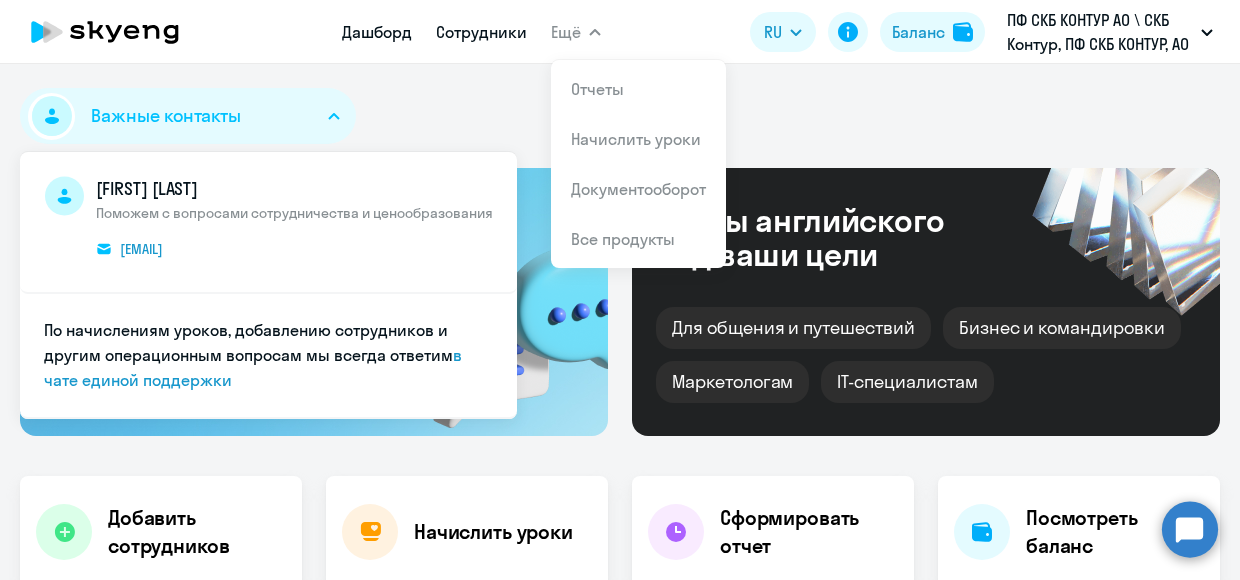 click on "Сотрудники" at bounding box center [481, 32] 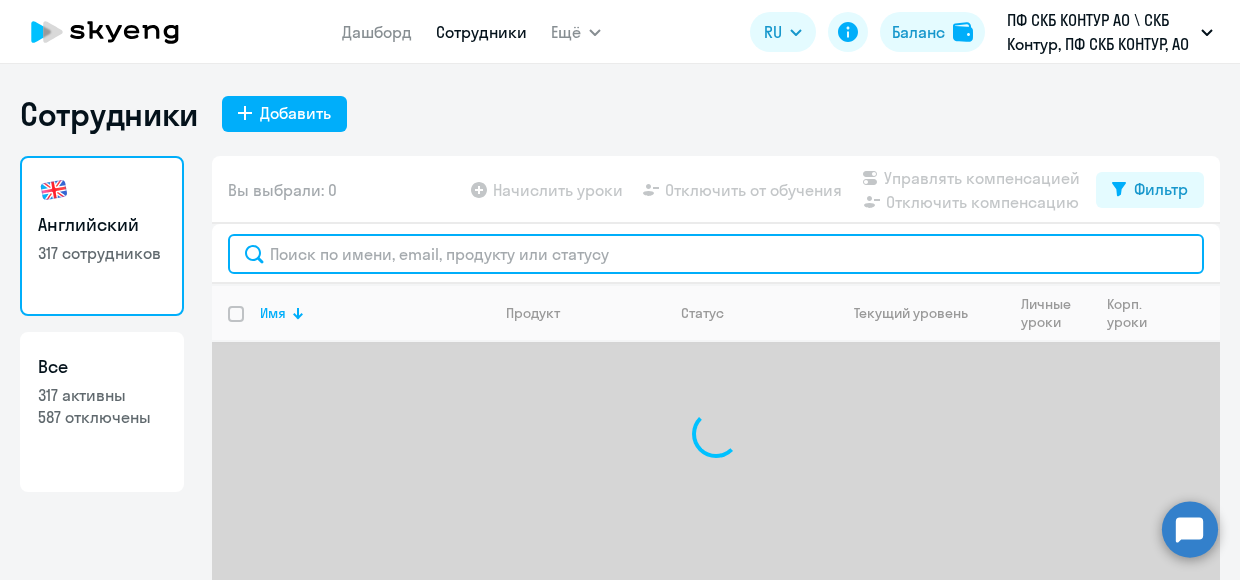 click 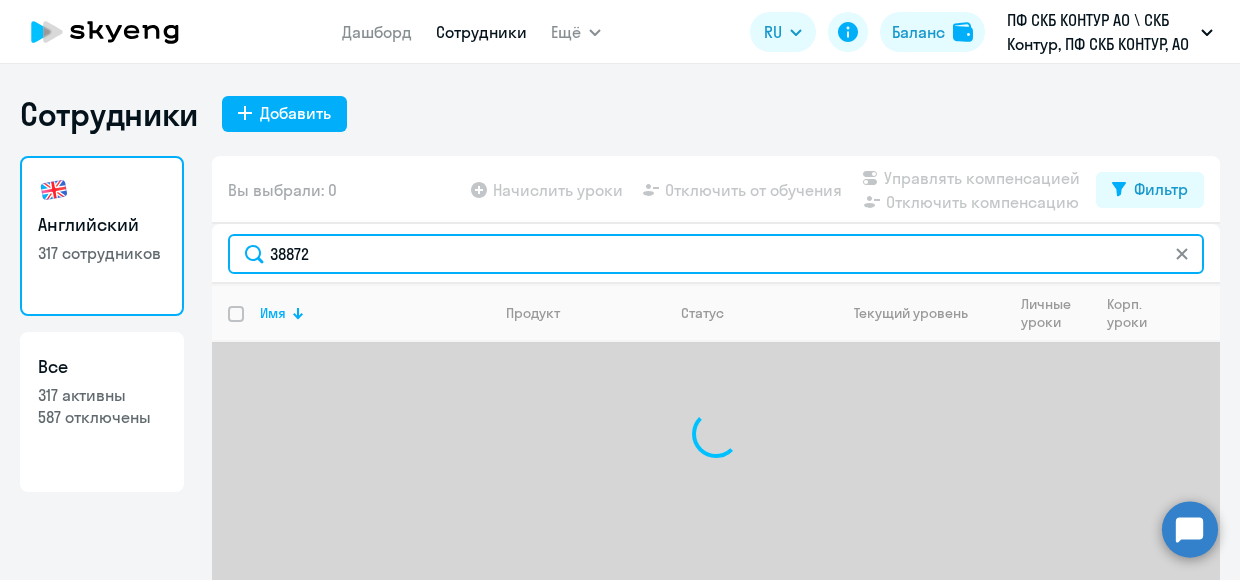 type on "38872" 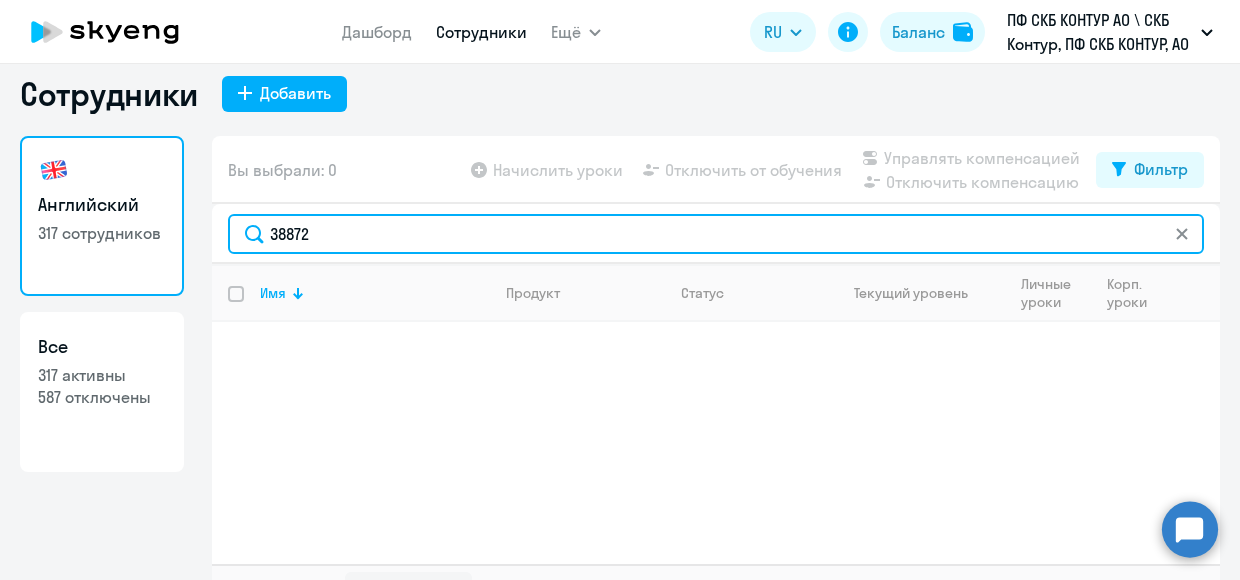 scroll, scrollTop: 0, scrollLeft: 0, axis: both 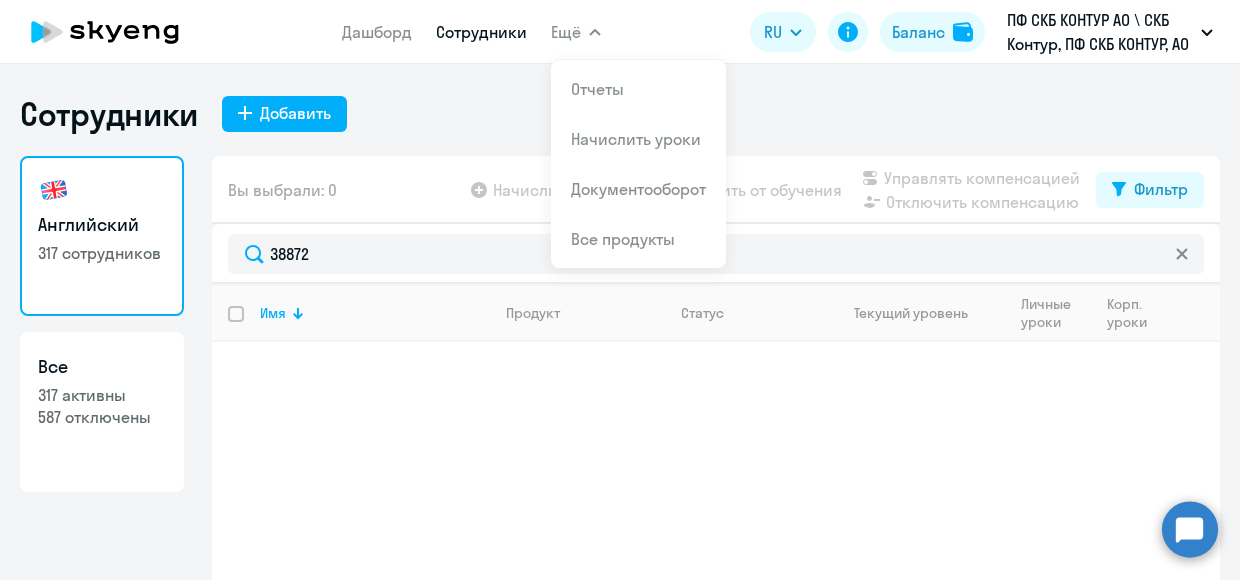 click on "Отчеты" at bounding box center [597, 89] 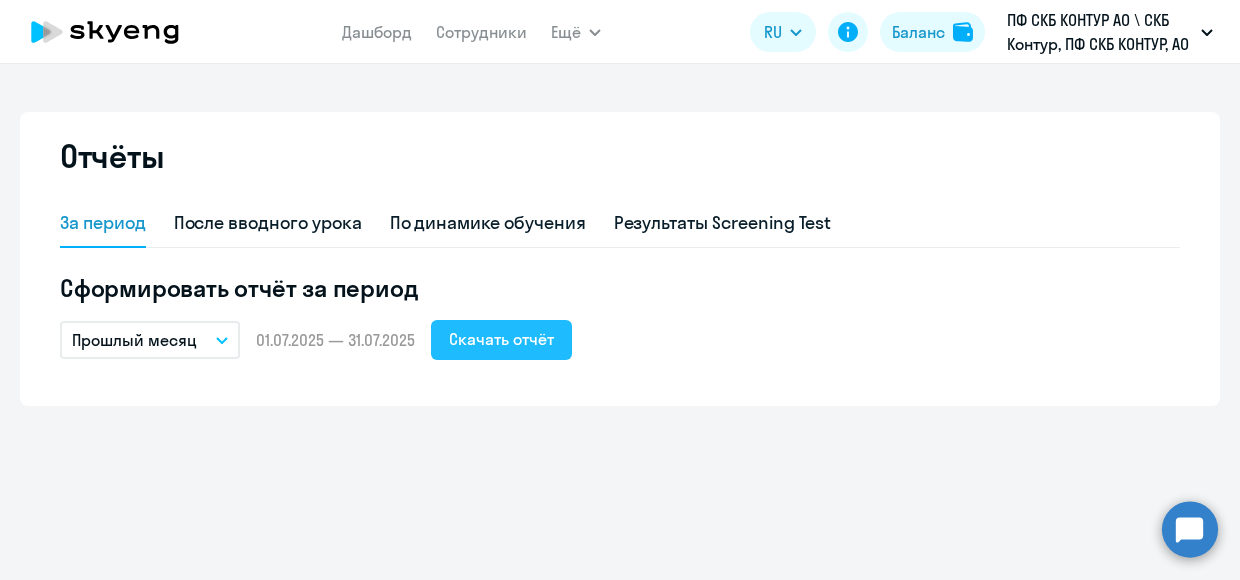 click on "Скачать отчёт" 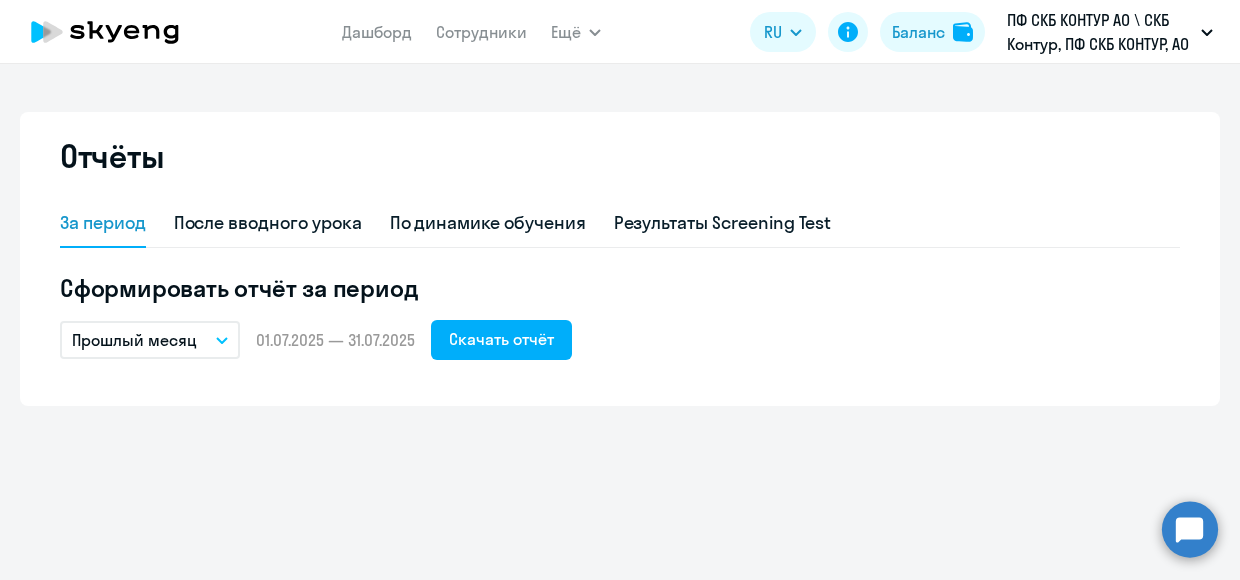 click on "Отчёты" 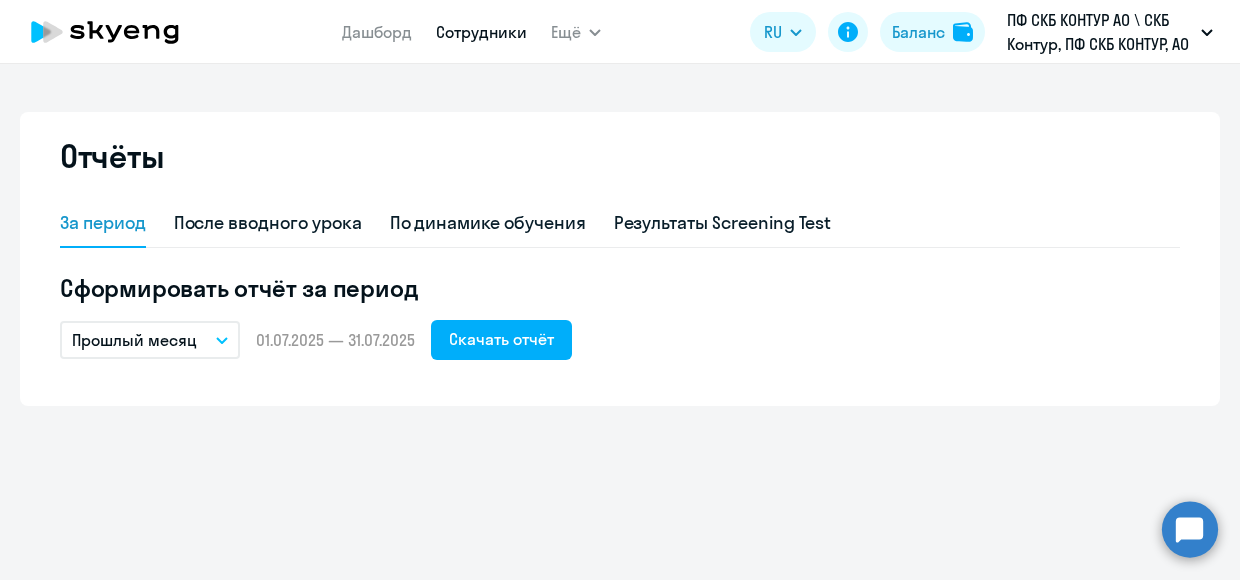 click on "Сотрудники" at bounding box center [481, 32] 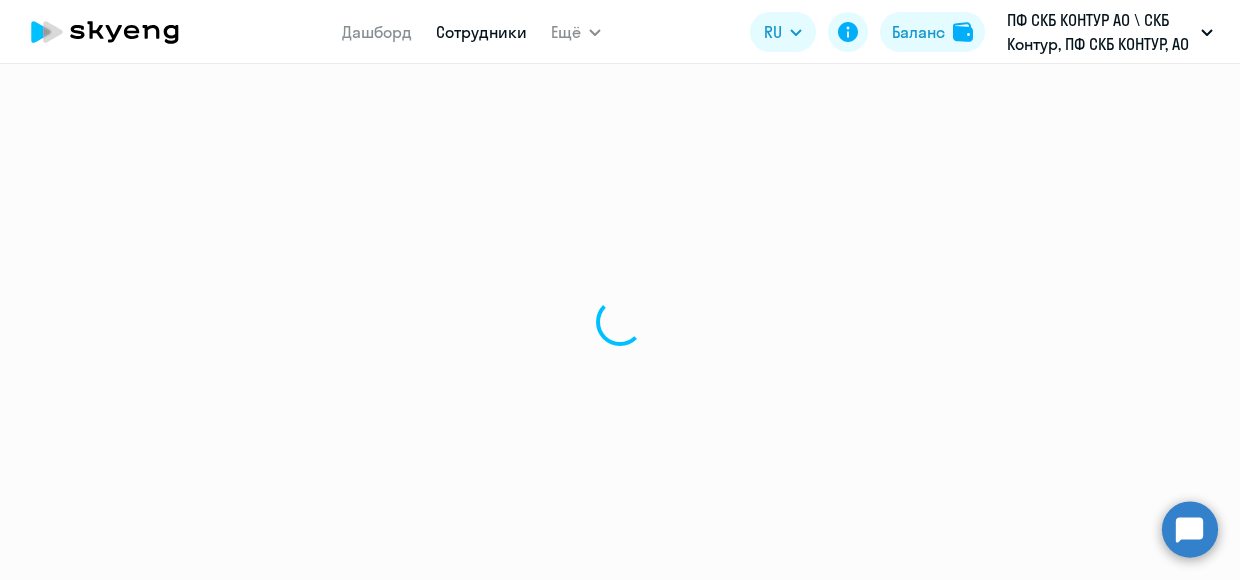 select on "30" 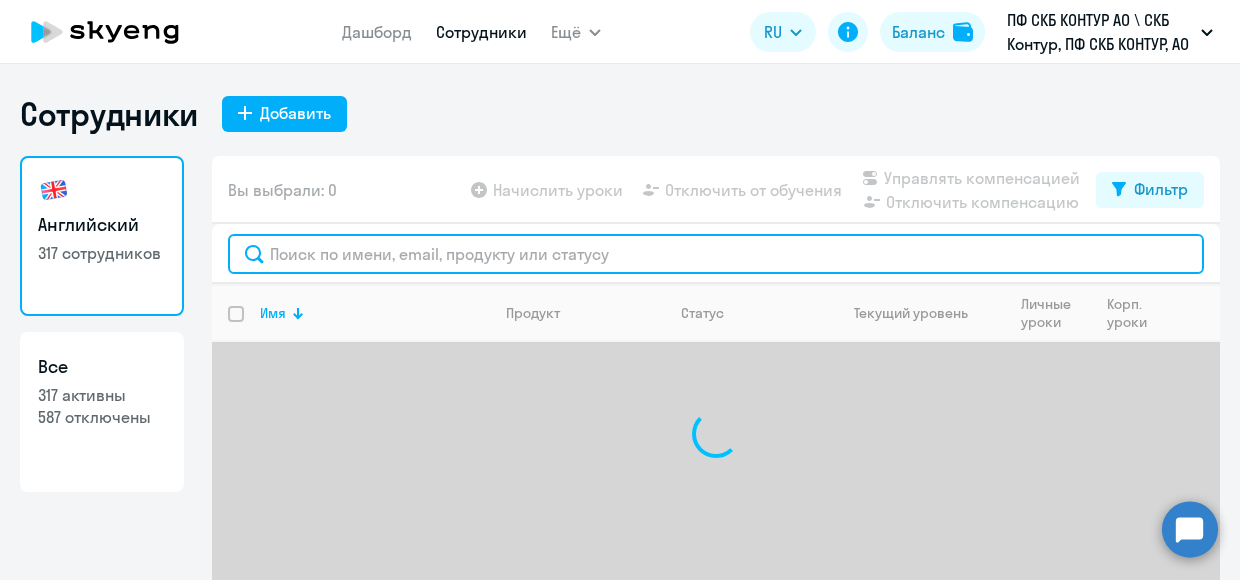 click 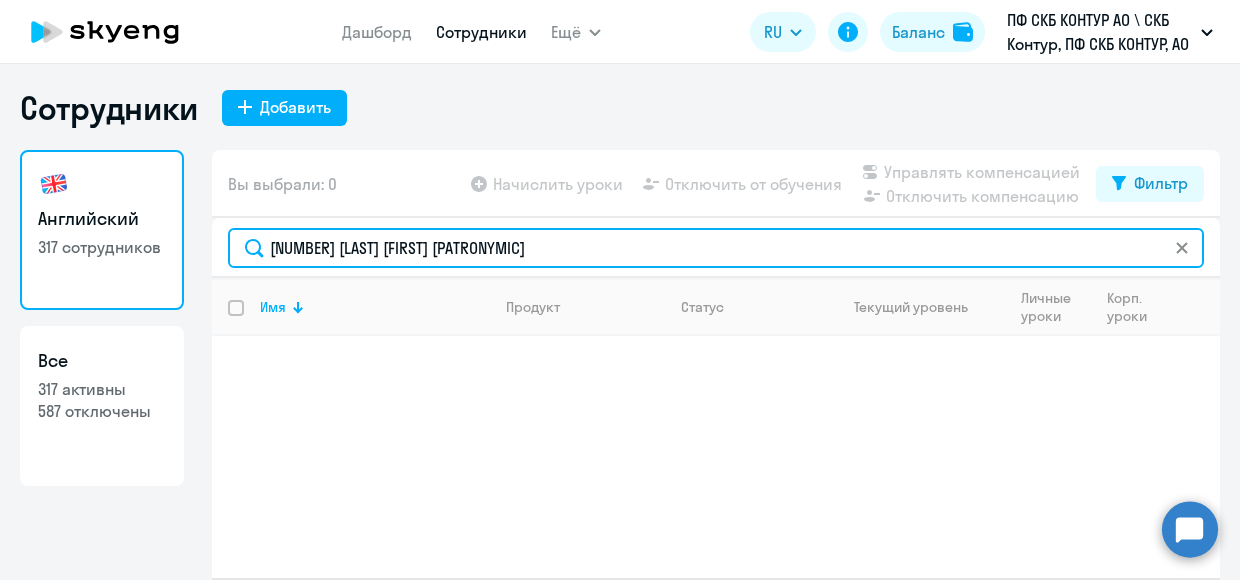scroll, scrollTop: 0, scrollLeft: 0, axis: both 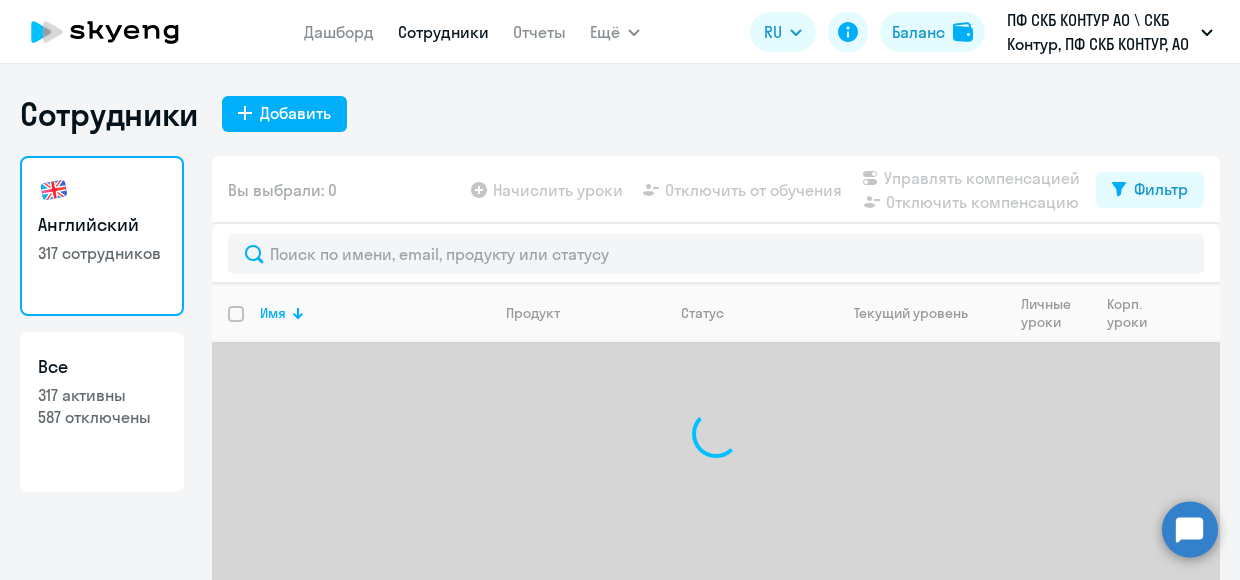 select on "30" 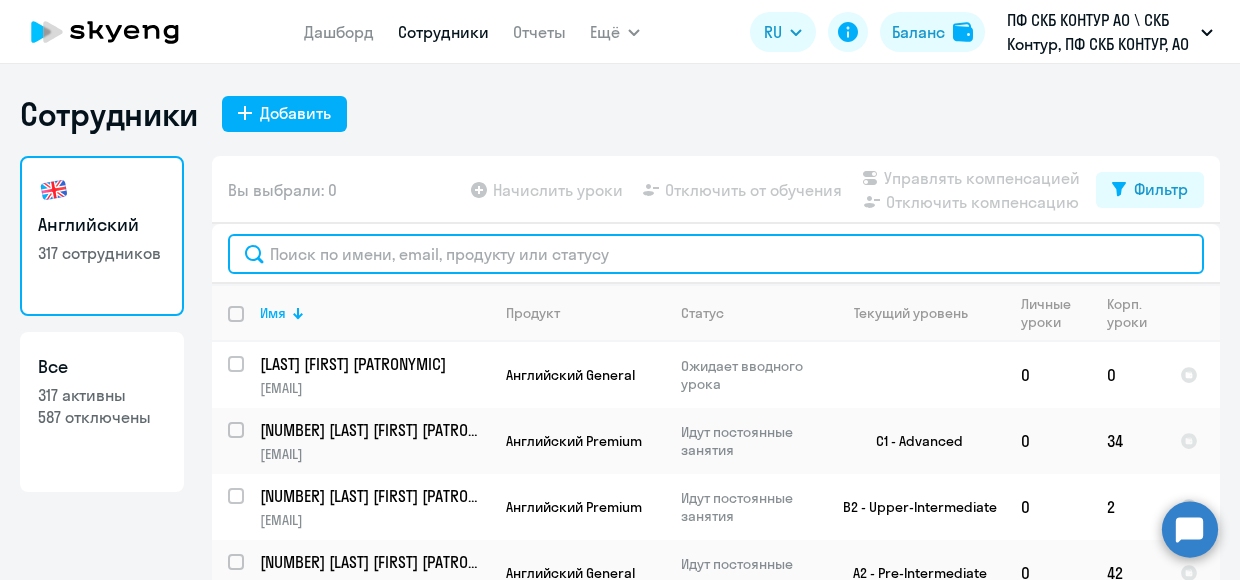 click 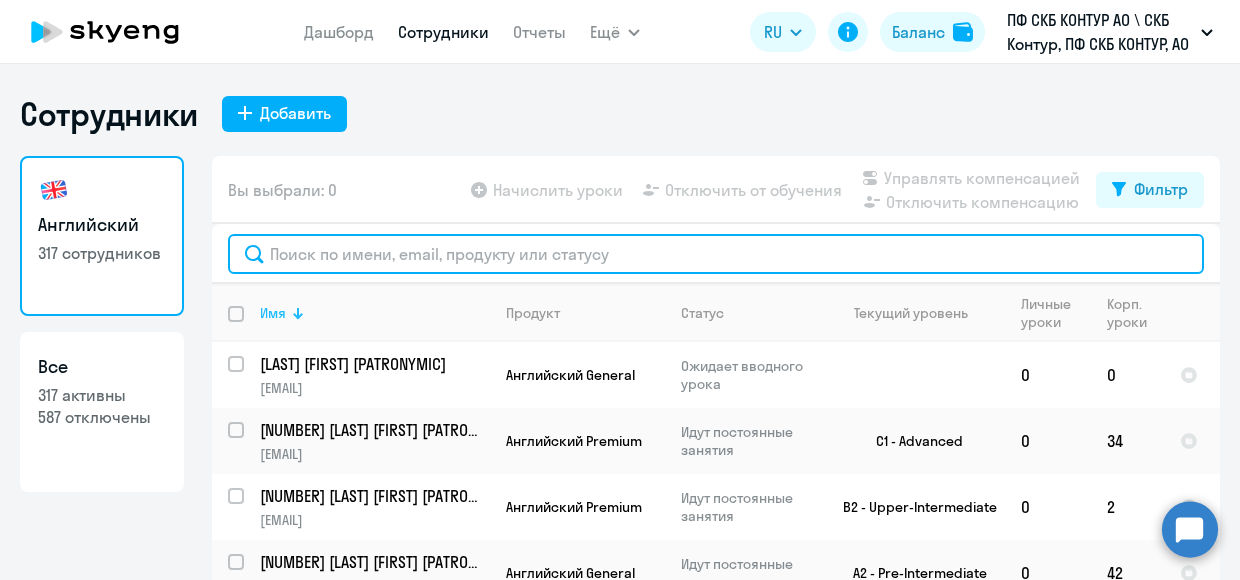 paste on "38118 Бороздина Ника Александровна" 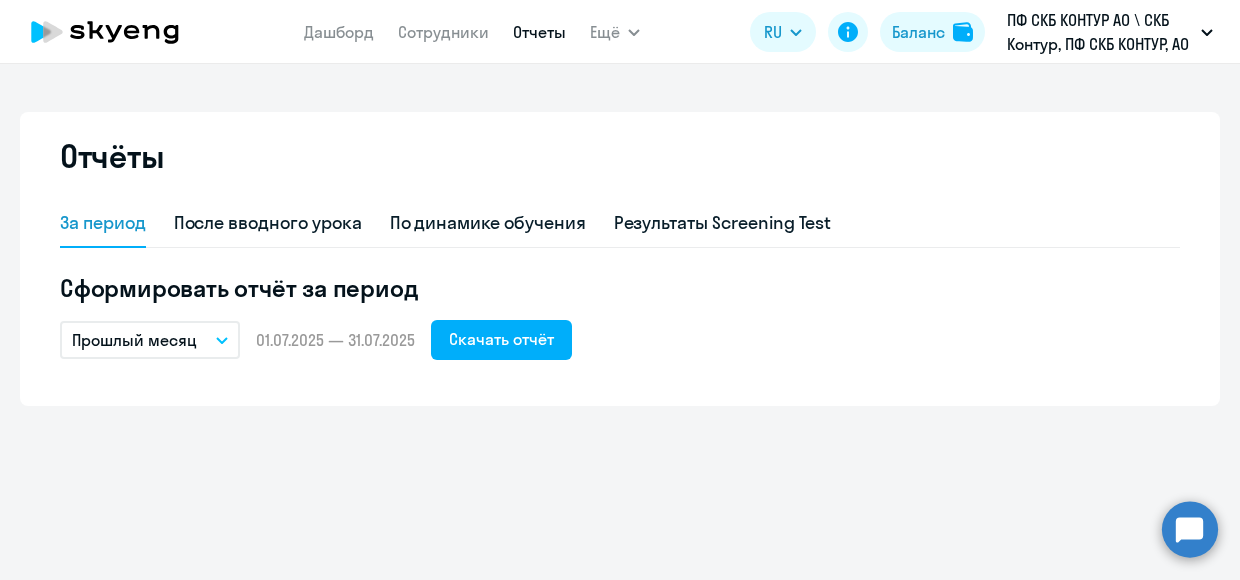 select on "30" 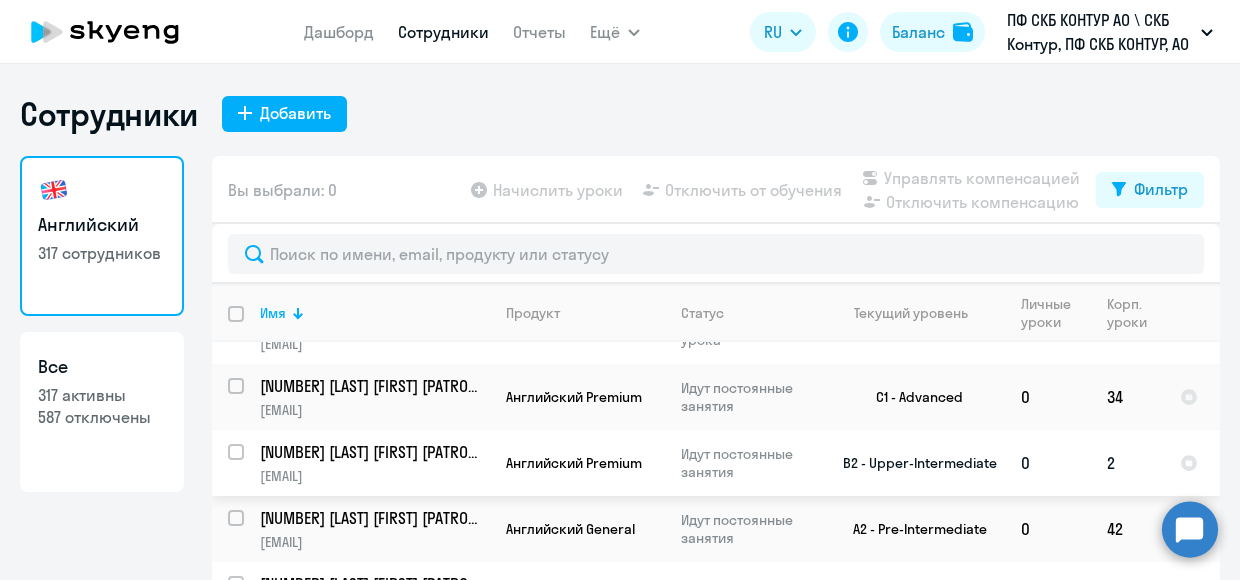 scroll, scrollTop: 0, scrollLeft: 0, axis: both 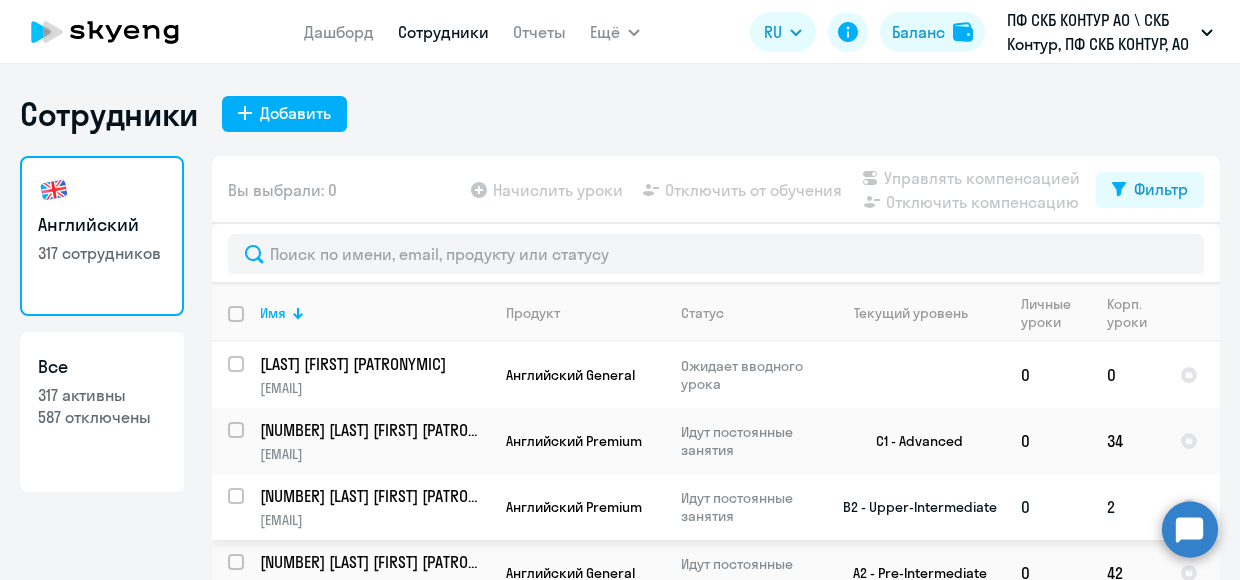 click on "B2 - Upper-Intermediate" 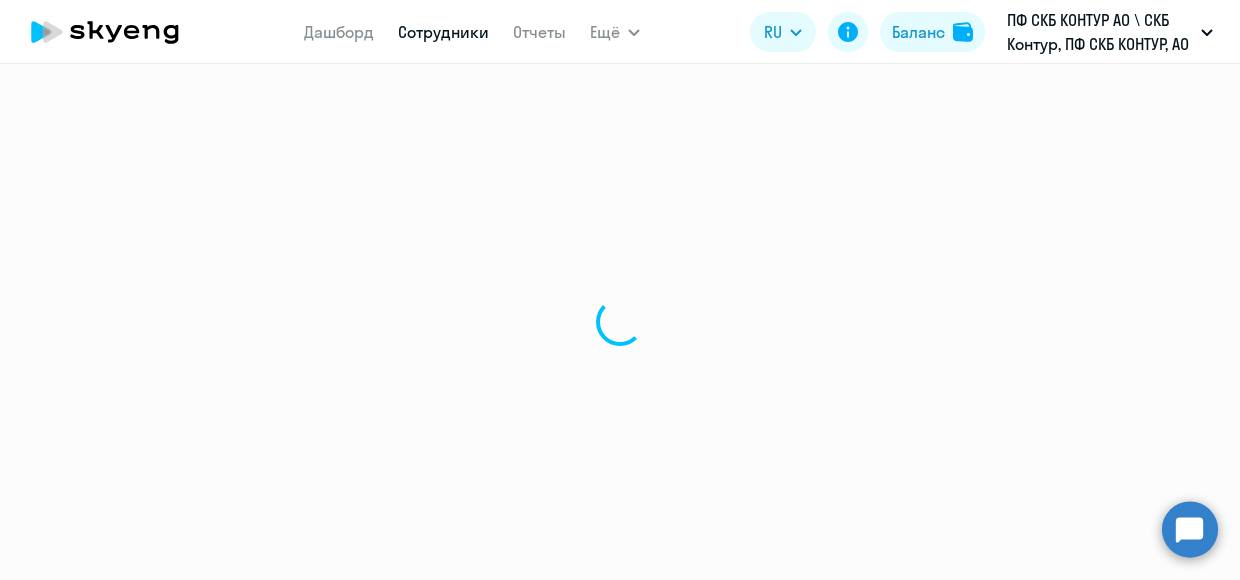 select on "english" 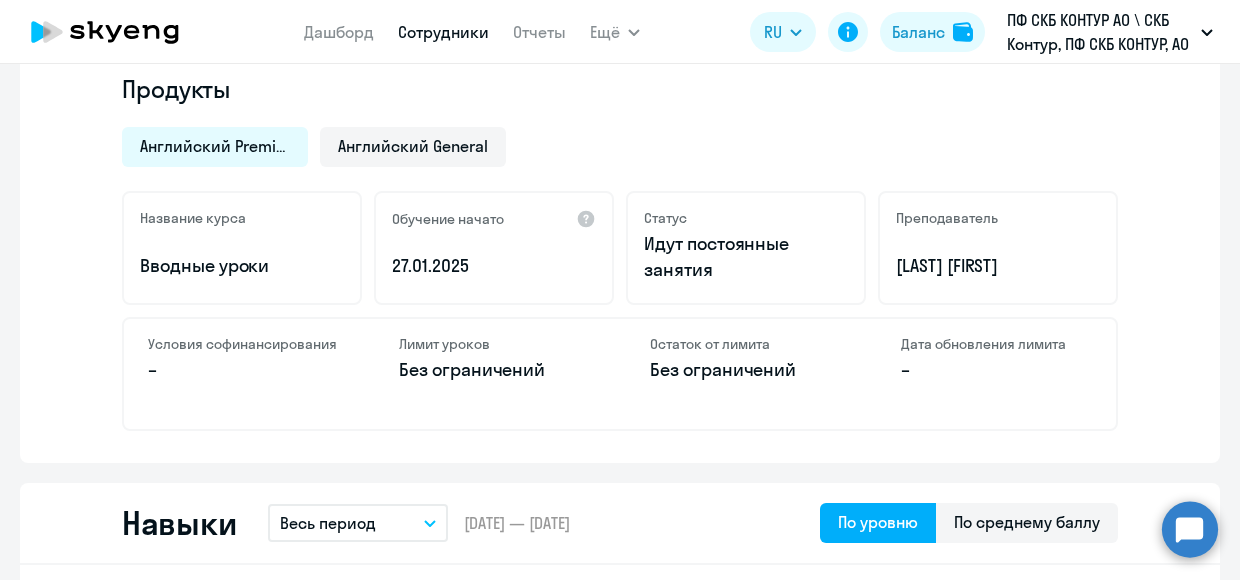 scroll, scrollTop: 700, scrollLeft: 0, axis: vertical 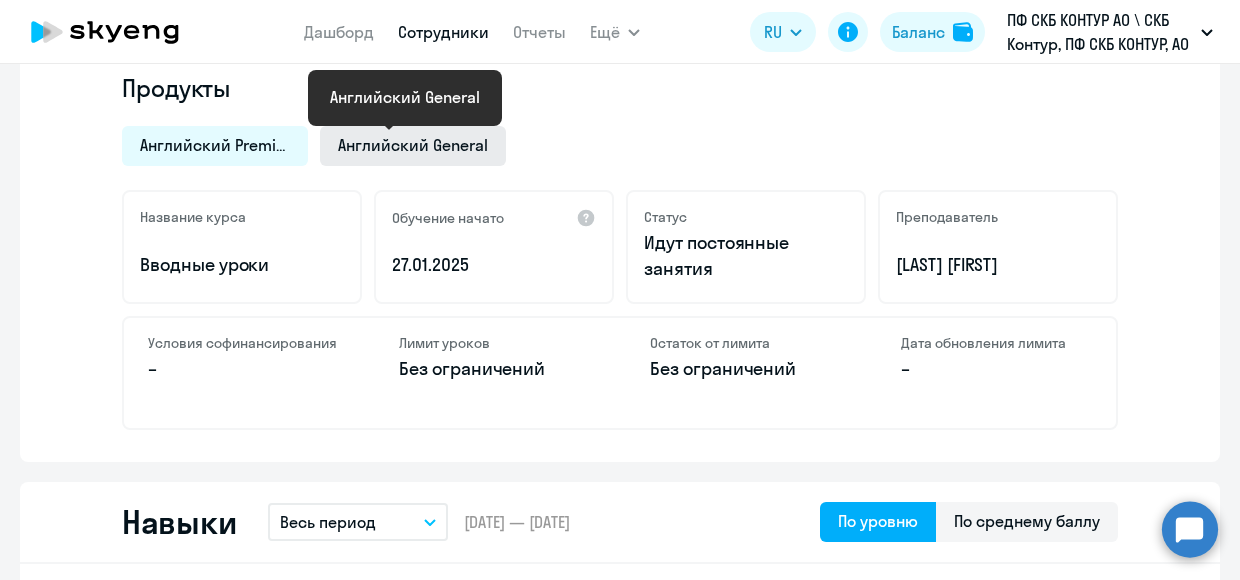 click on "Английский General" 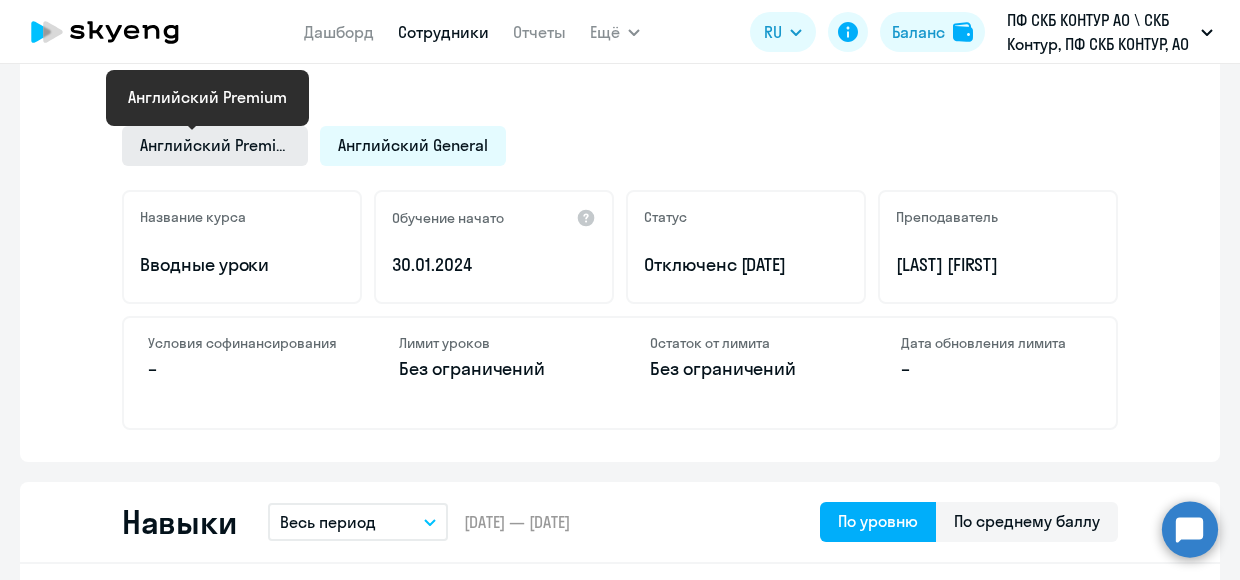 click on "Английский Premium" 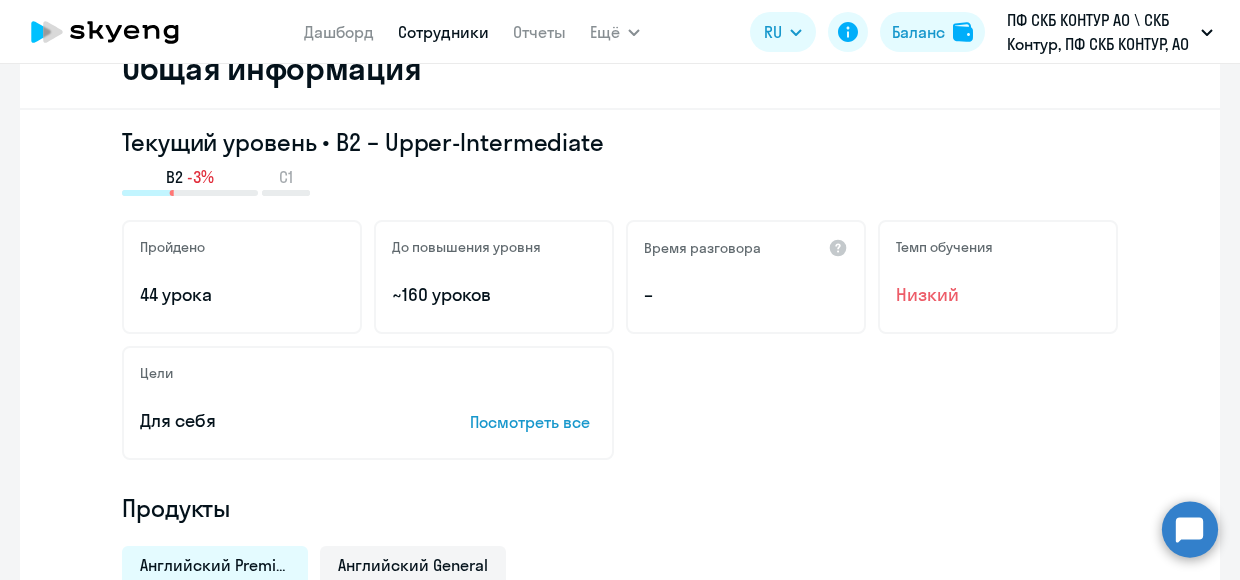 scroll, scrollTop: 200, scrollLeft: 0, axis: vertical 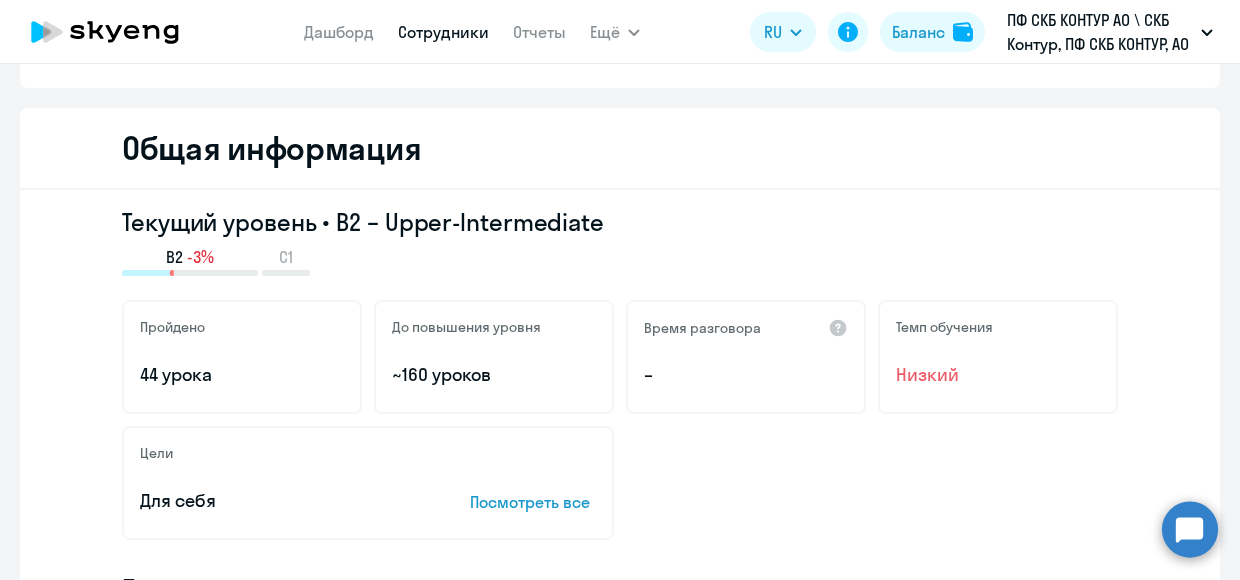 select on "30" 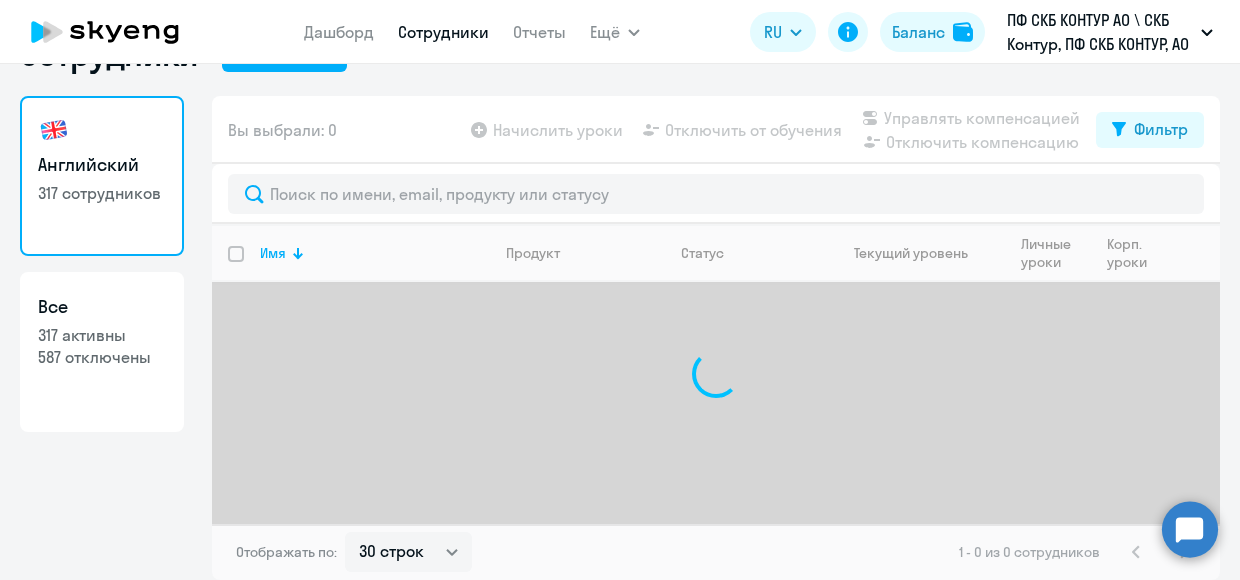 scroll, scrollTop: 0, scrollLeft: 0, axis: both 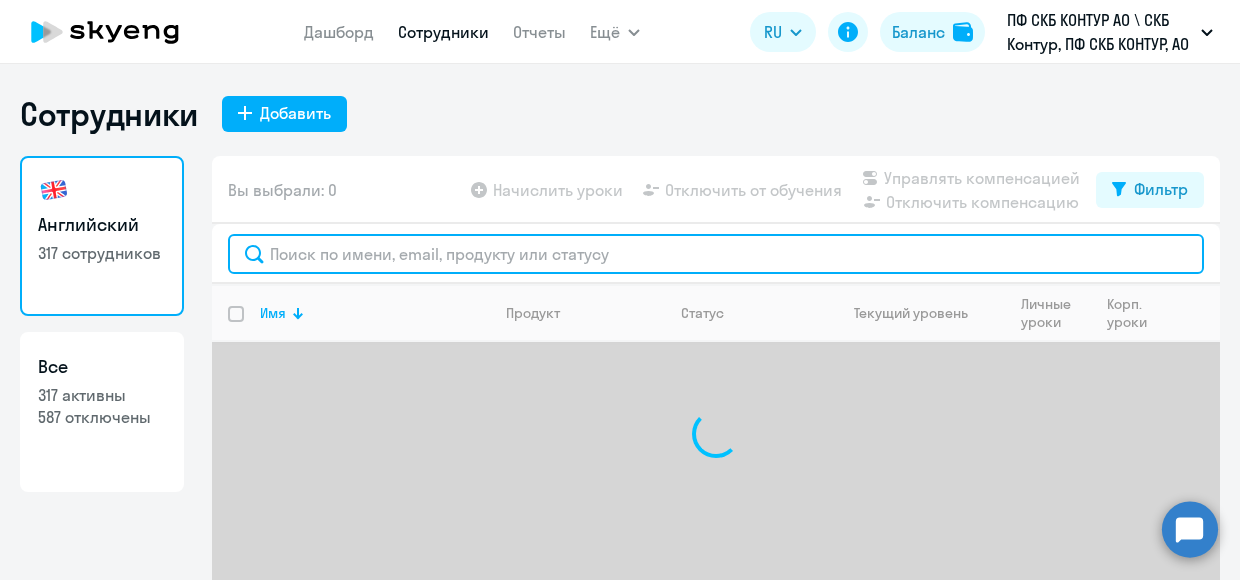click 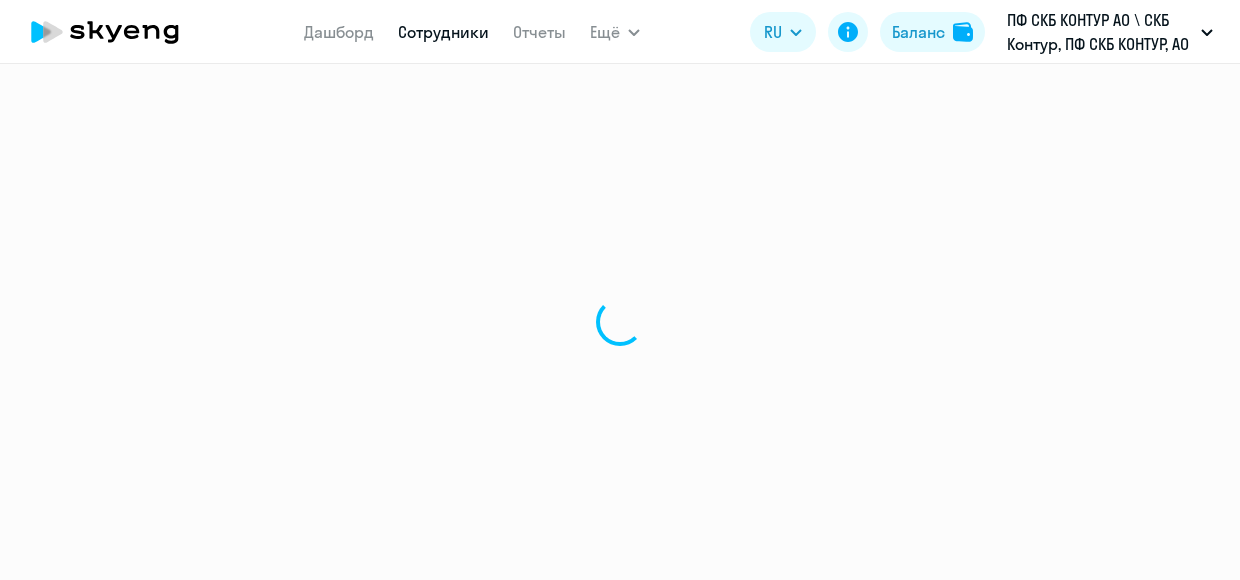 scroll, scrollTop: 0, scrollLeft: 0, axis: both 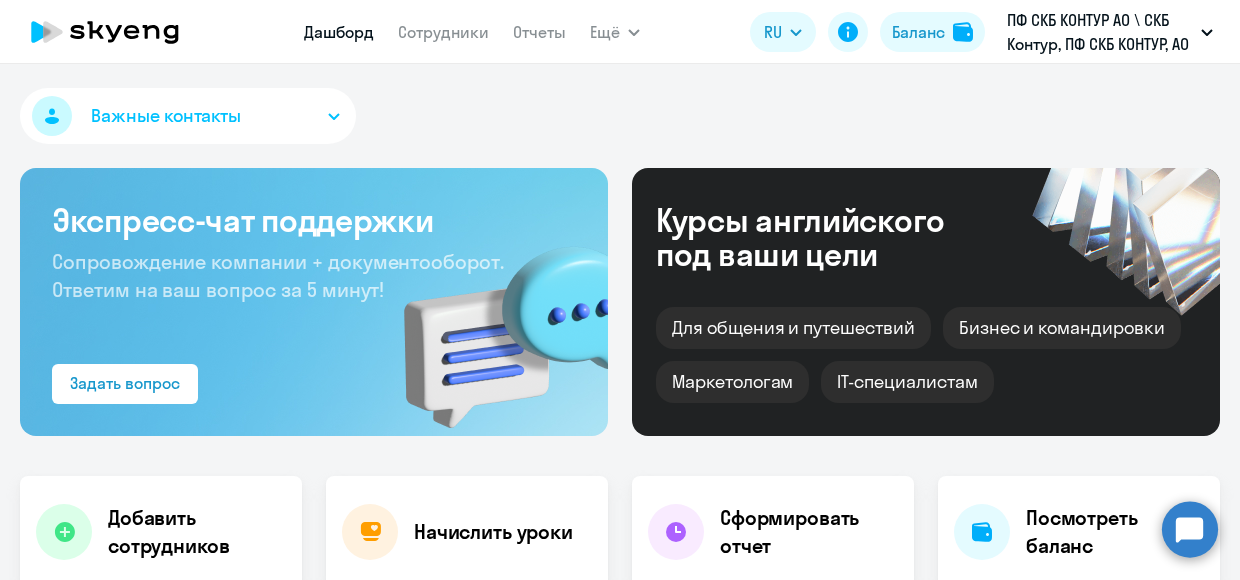 select on "30" 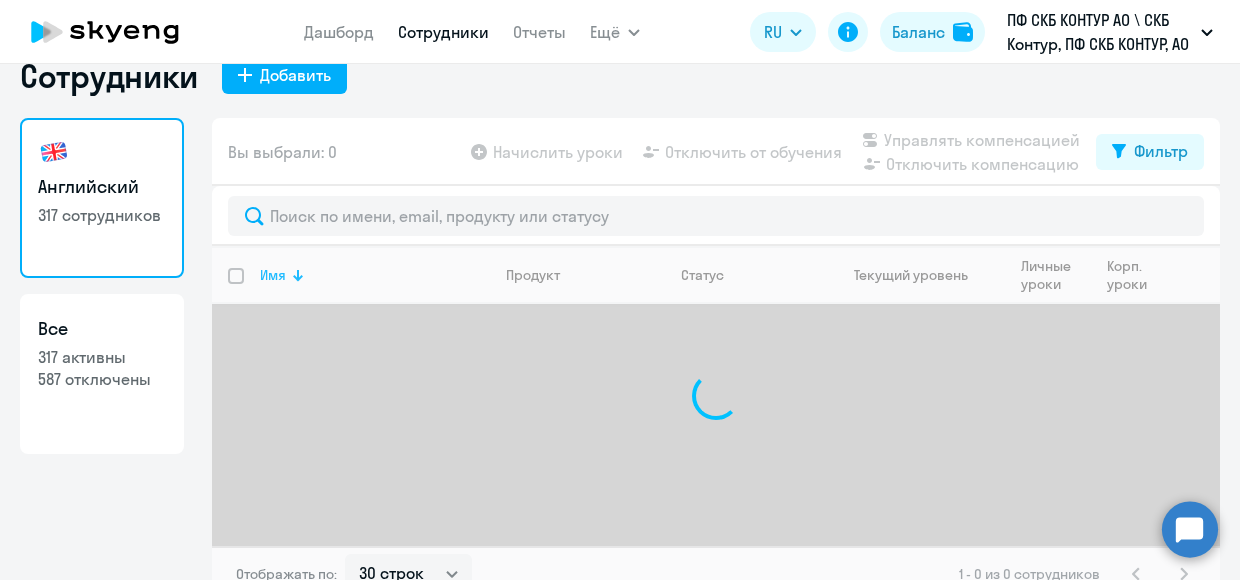scroll, scrollTop: 60, scrollLeft: 0, axis: vertical 